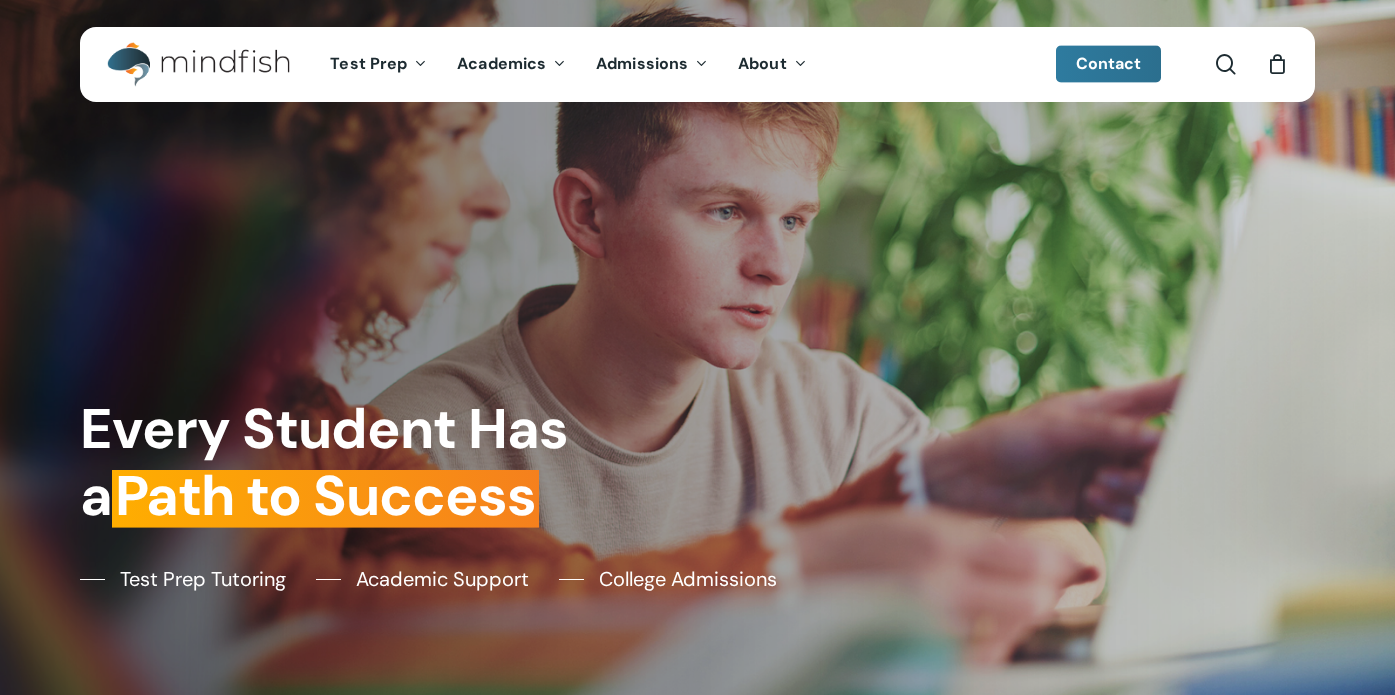 scroll, scrollTop: 0, scrollLeft: 0, axis: both 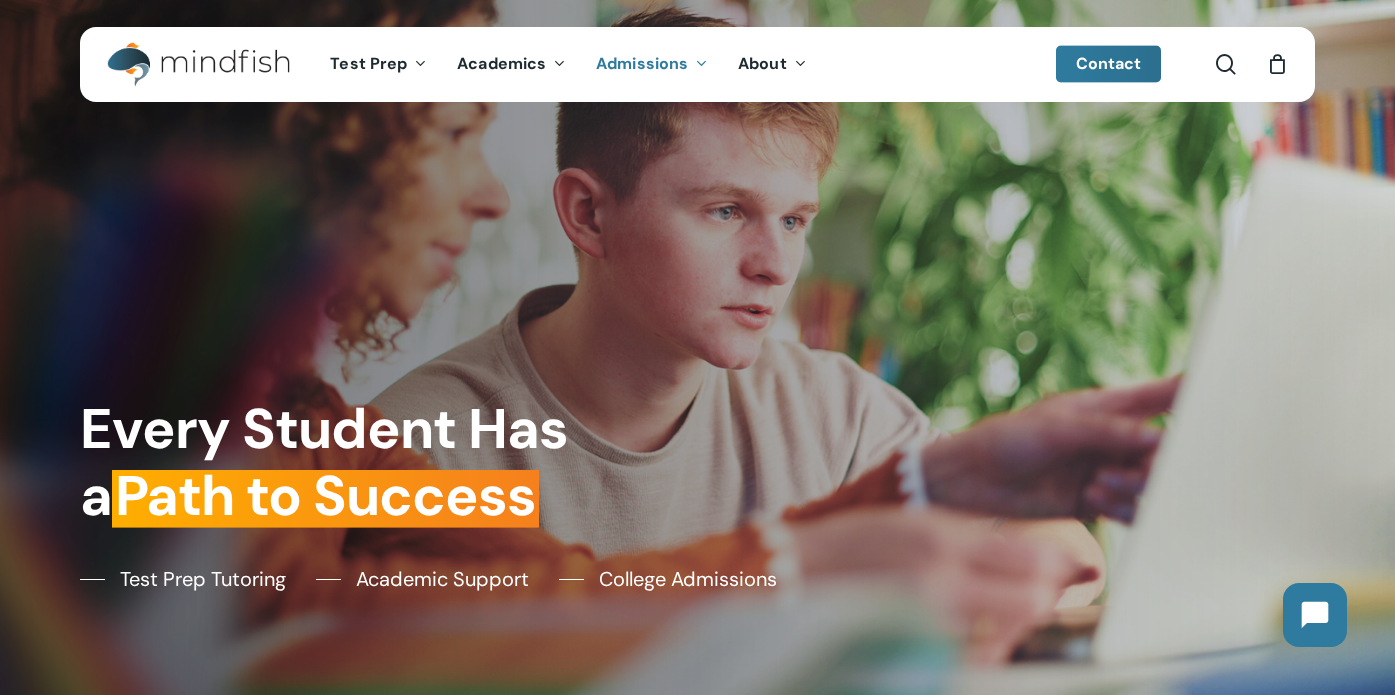 click on "Admissions" at bounding box center [642, 63] 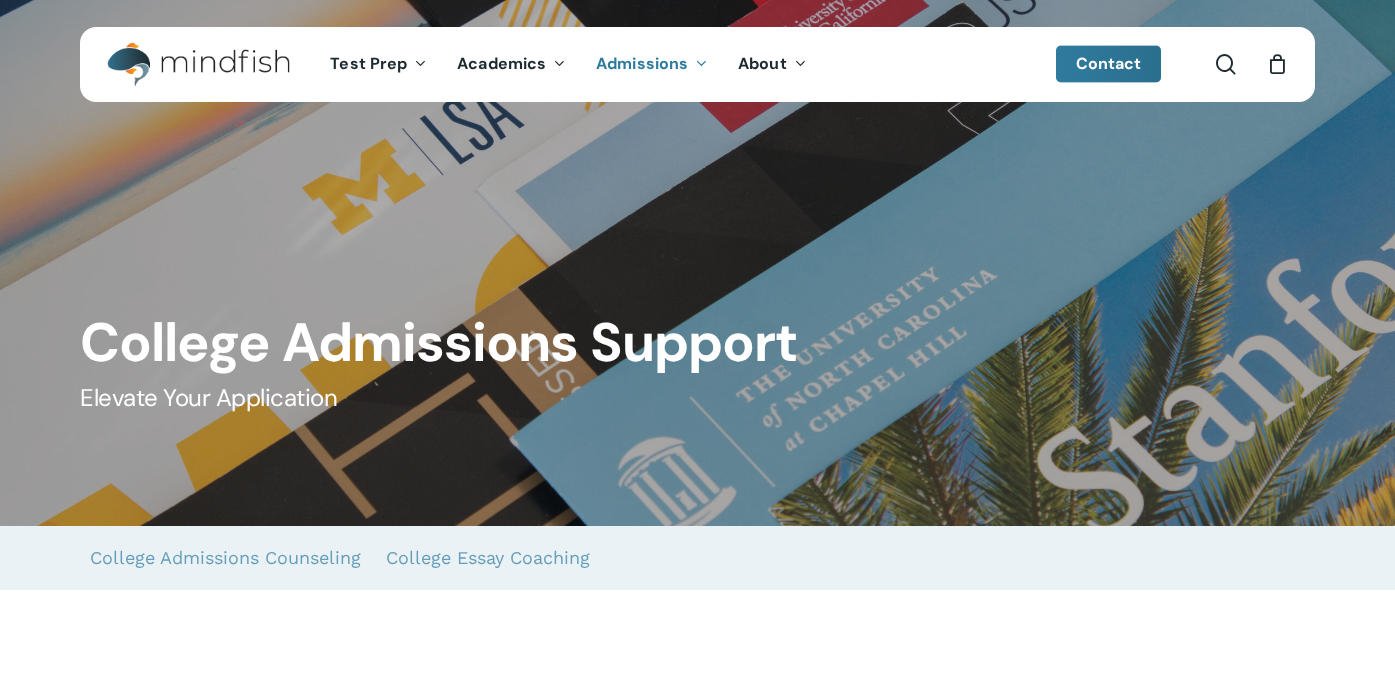 scroll, scrollTop: 0, scrollLeft: 0, axis: both 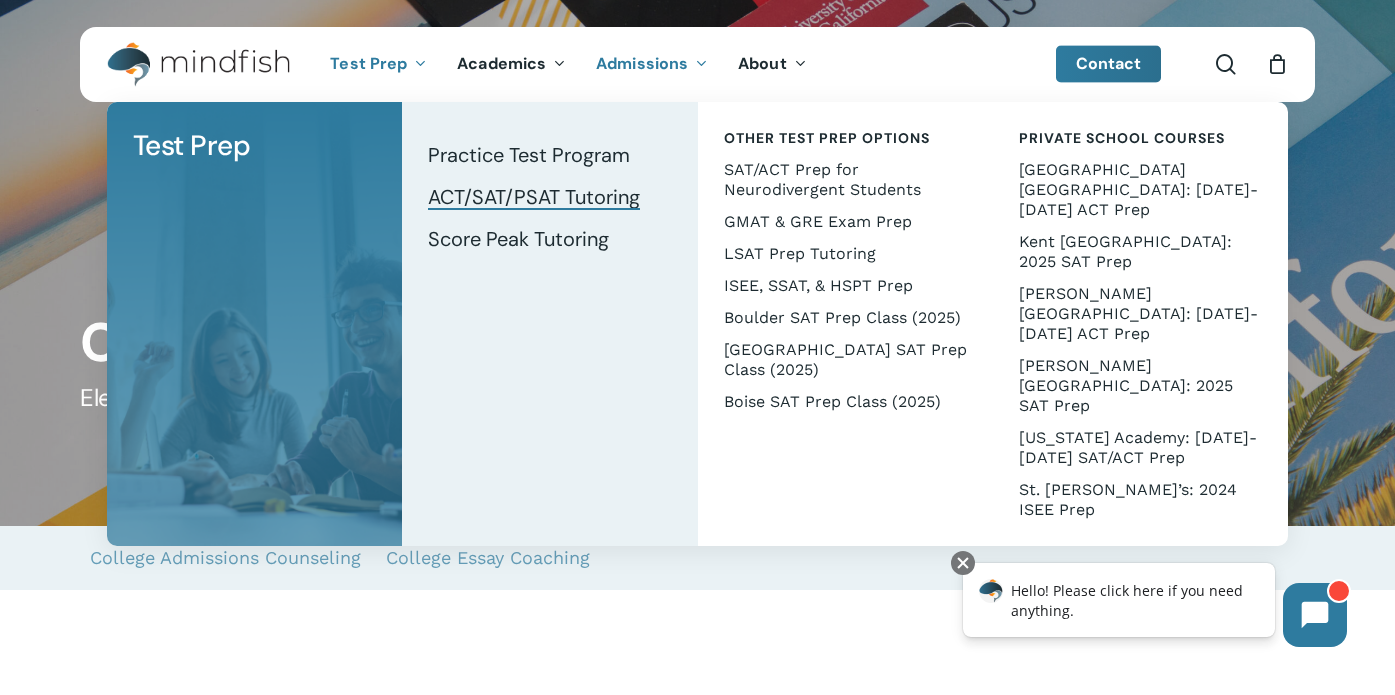 click on "ACT/SAT/PSAT Tutoring" at bounding box center [534, 197] 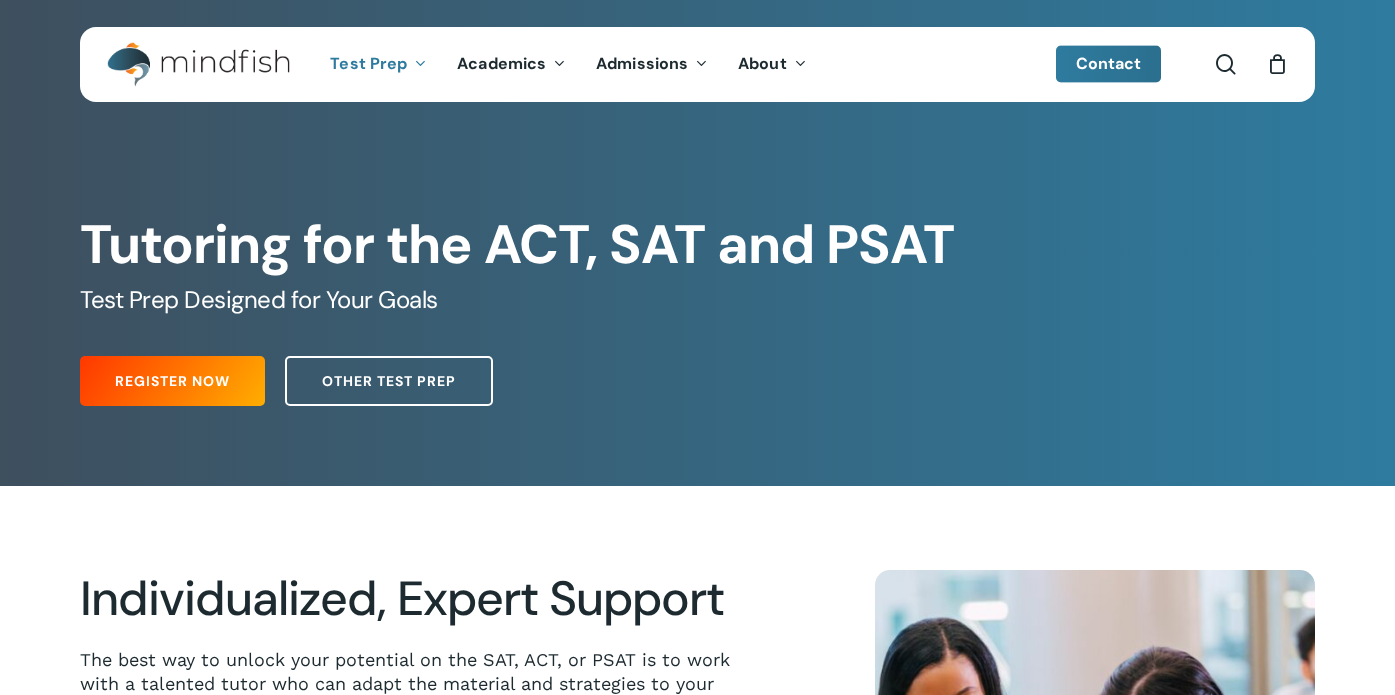 scroll, scrollTop: 0, scrollLeft: 0, axis: both 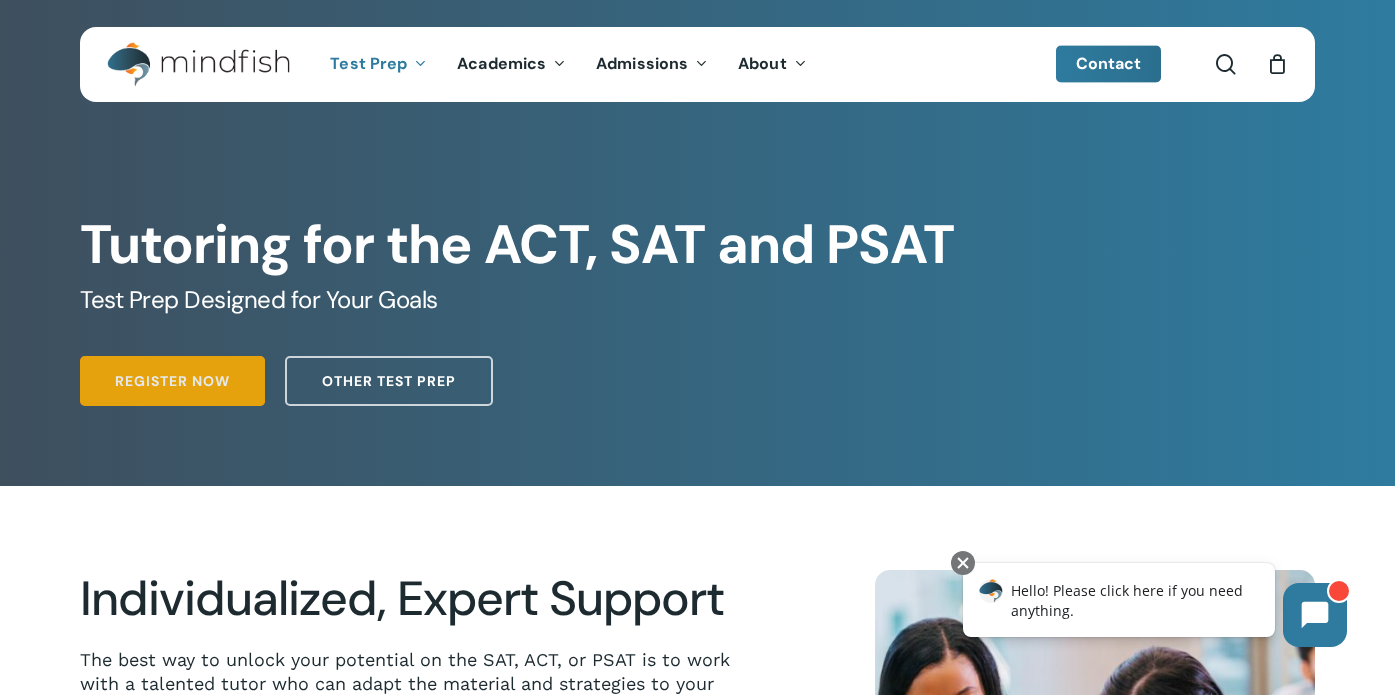 click on "Register Now" at bounding box center (172, 381) 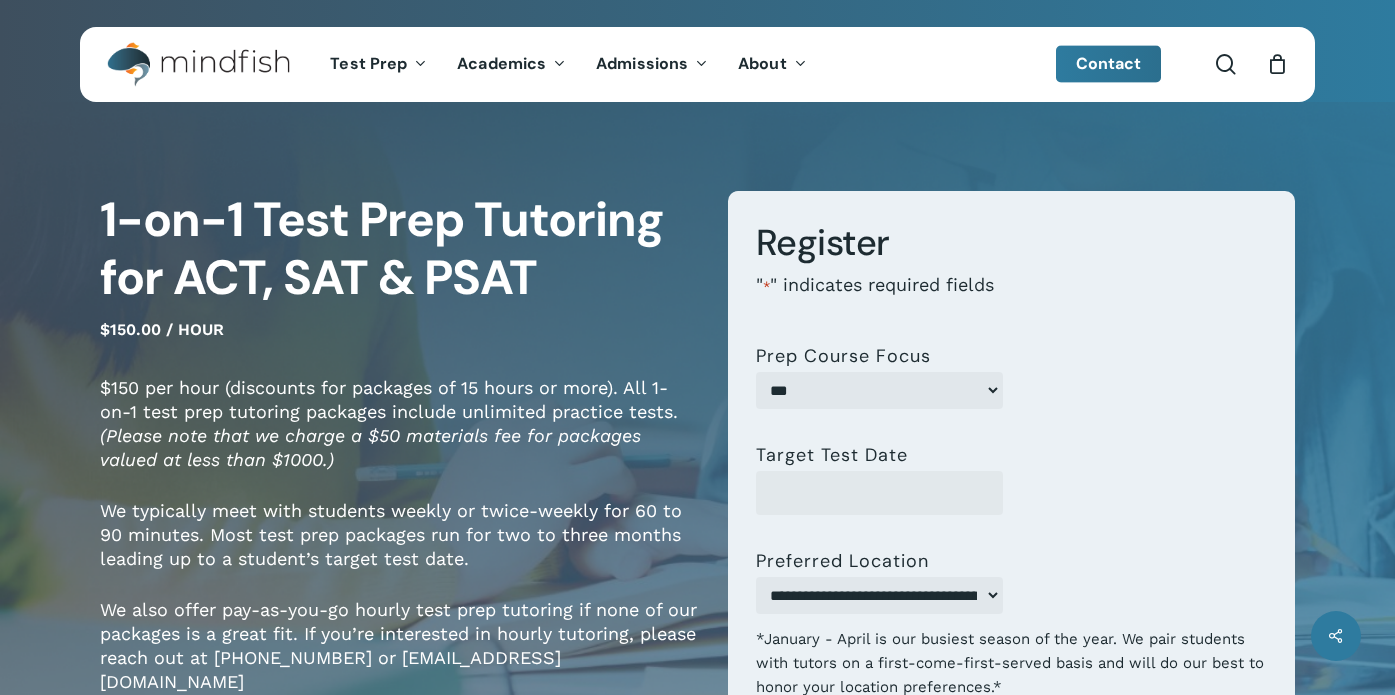 scroll, scrollTop: 0, scrollLeft: 0, axis: both 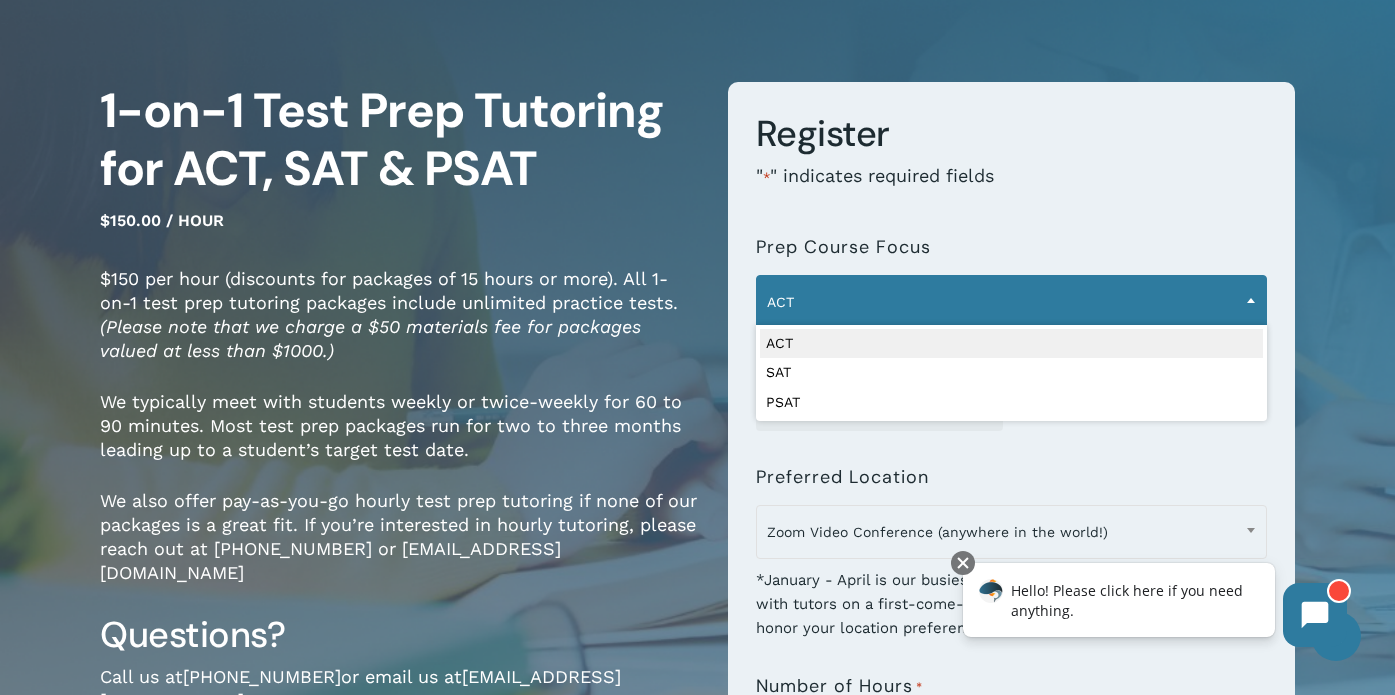 click at bounding box center (1251, 300) 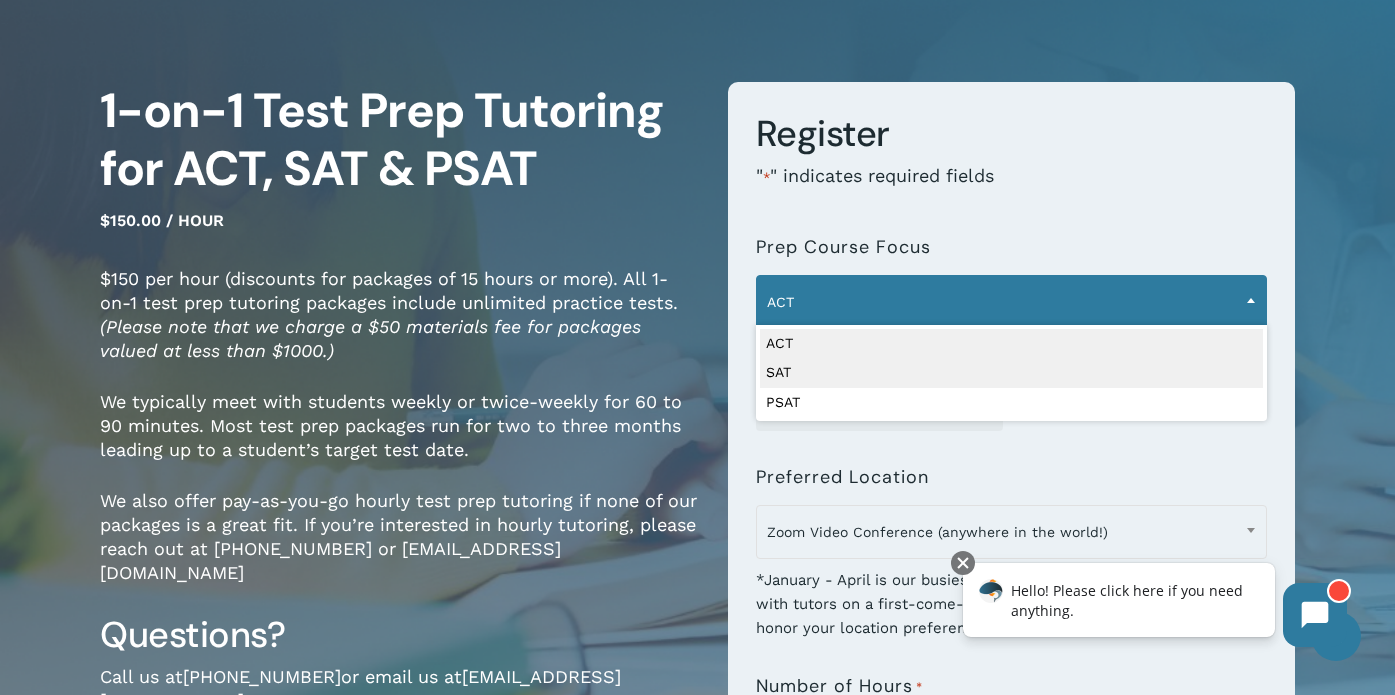 select on "***" 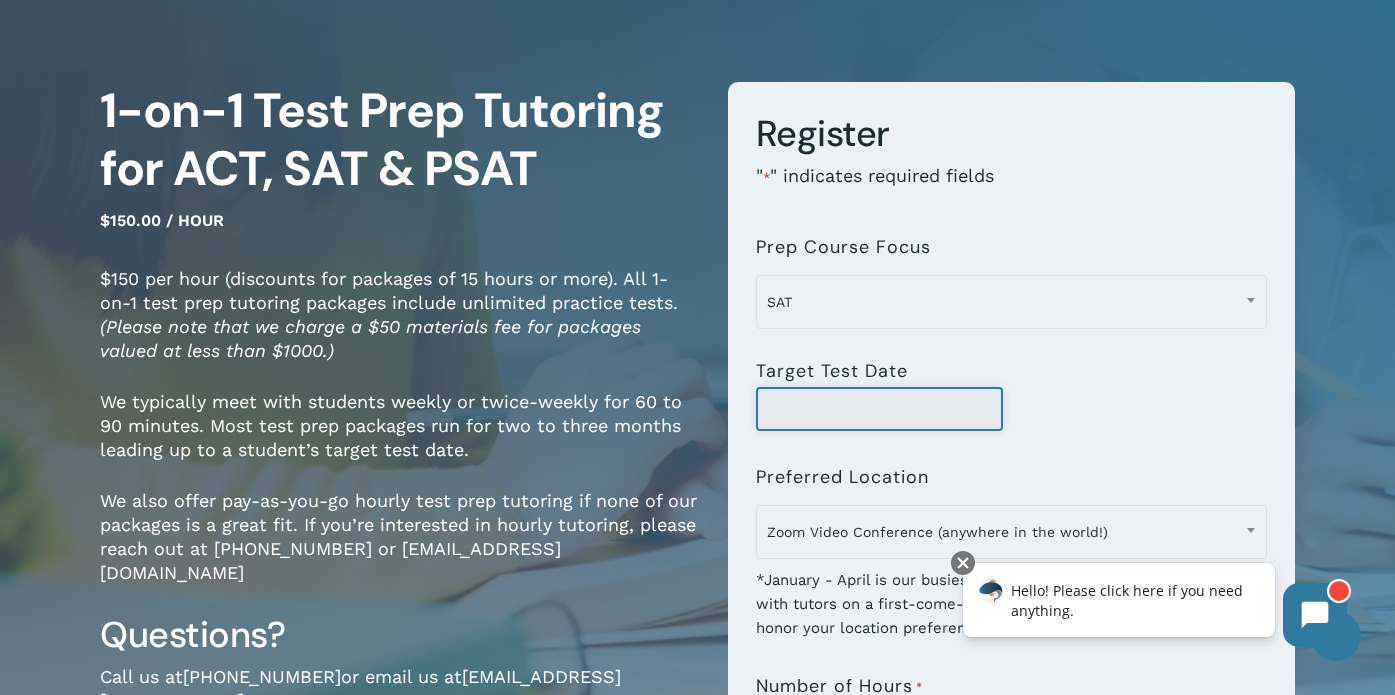 click on "Target Test Date" at bounding box center [879, 409] 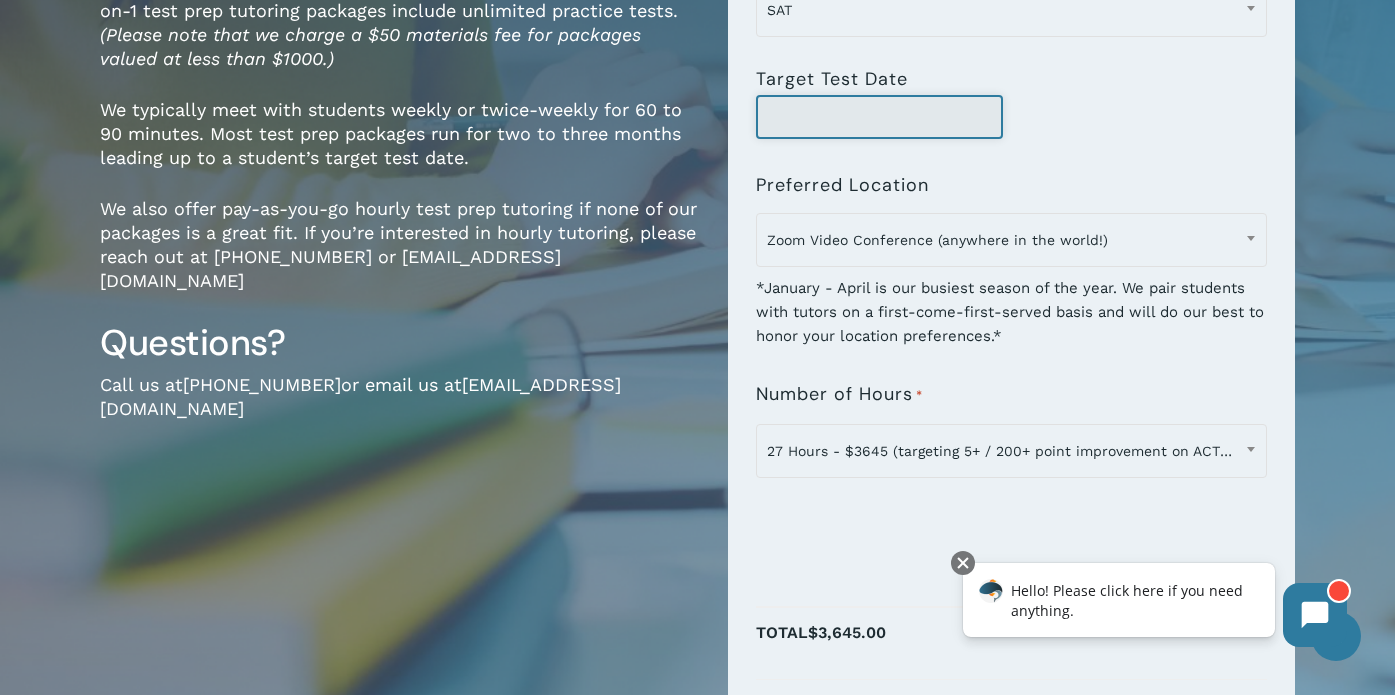 scroll, scrollTop: 403, scrollLeft: 0, axis: vertical 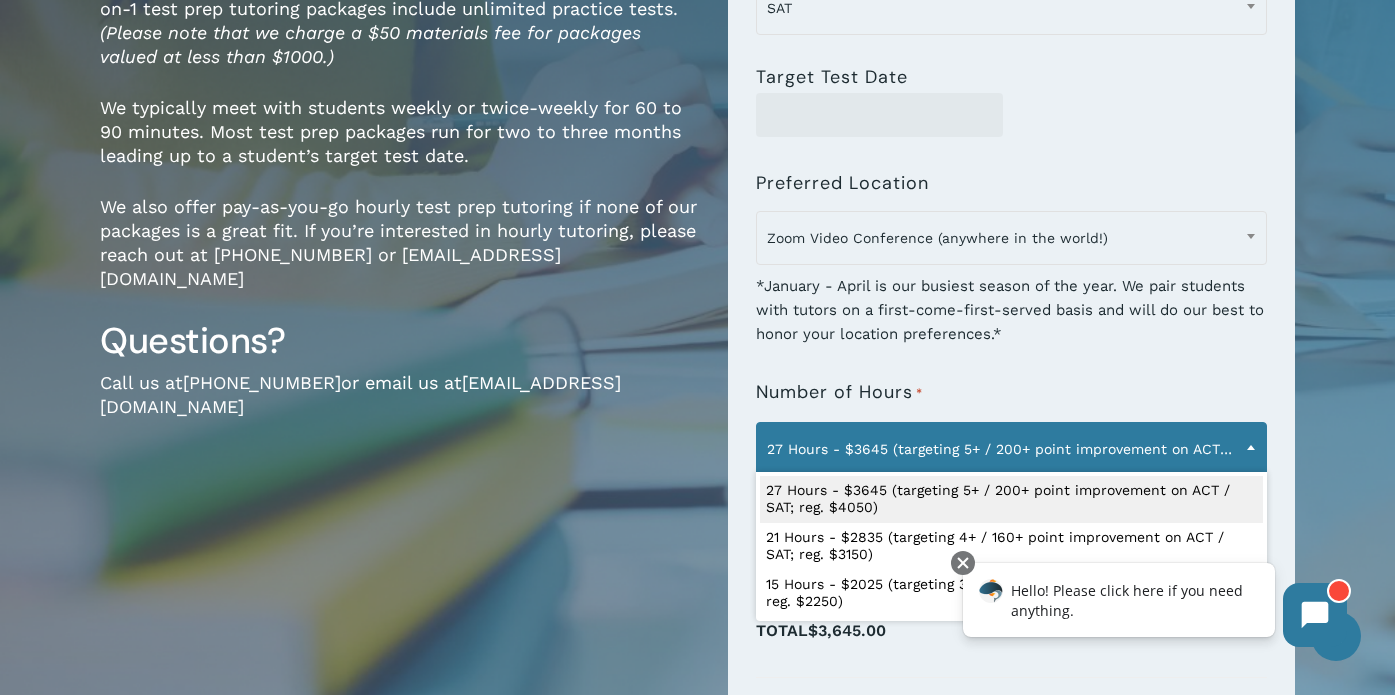 click at bounding box center [1251, 447] 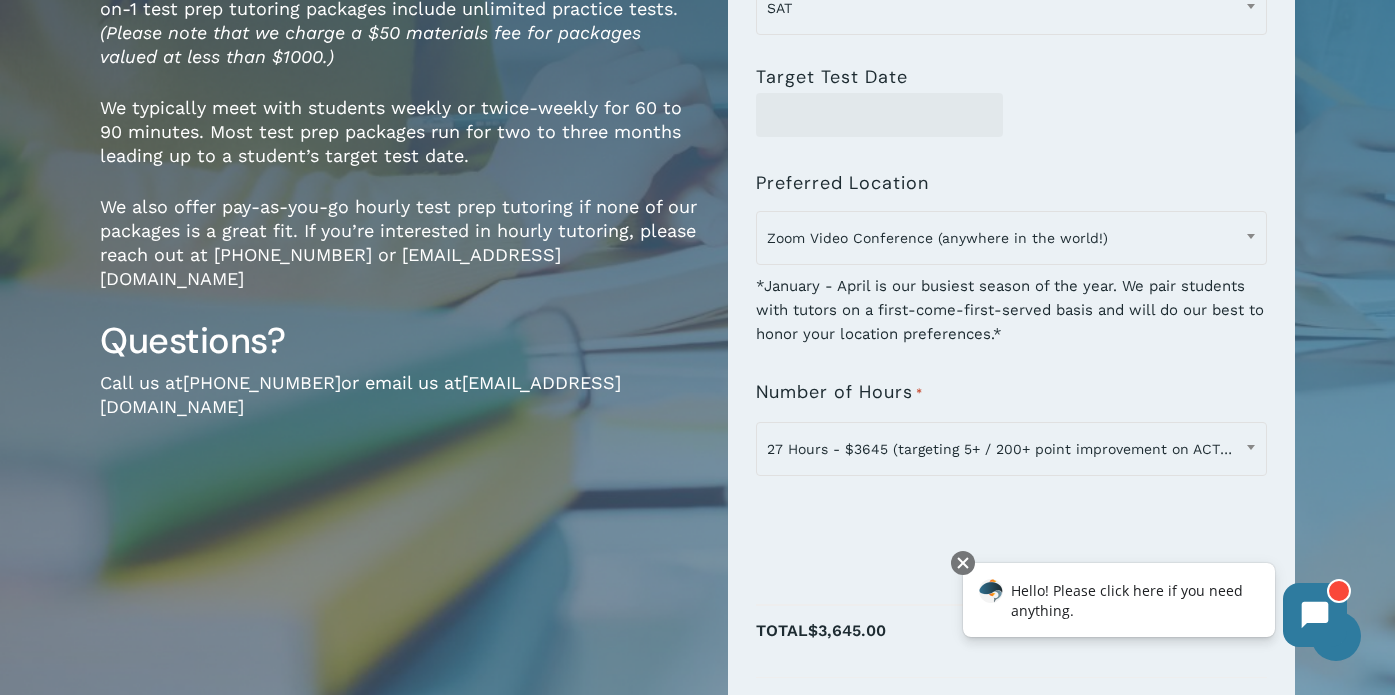 click on "Total                         $3,645.00" at bounding box center [1011, 641] 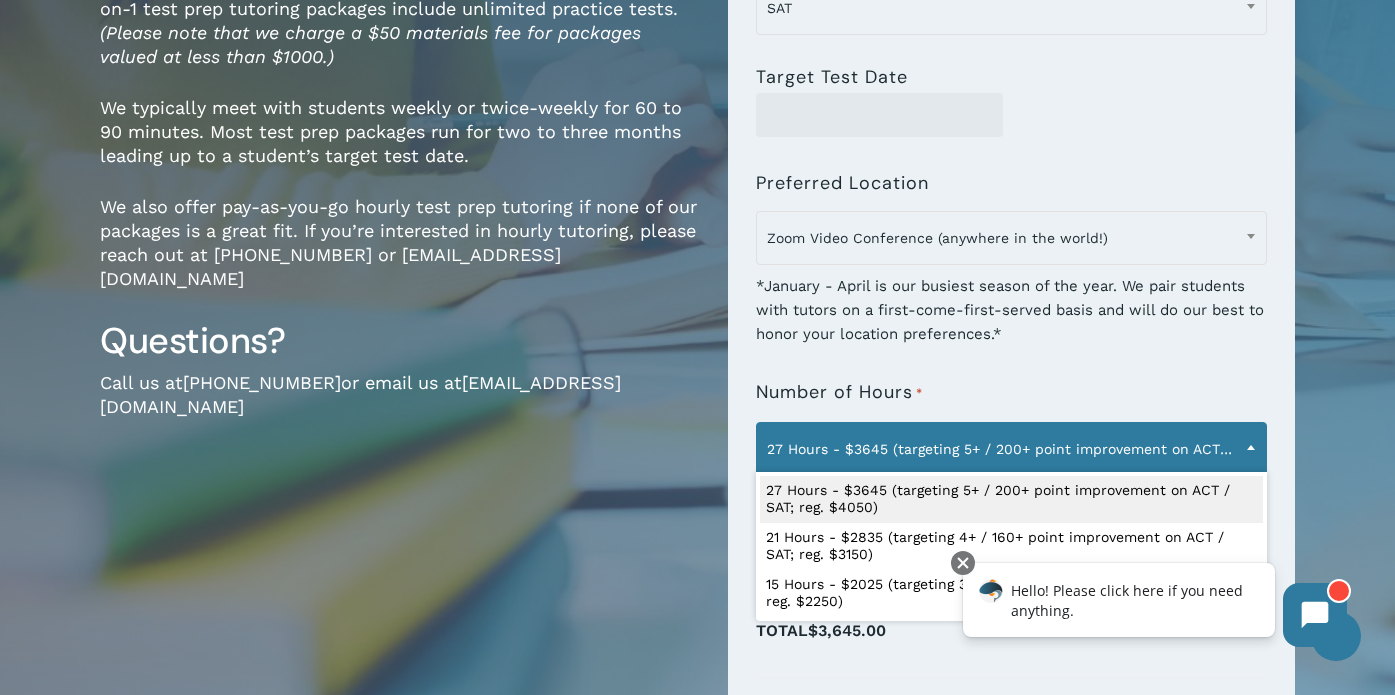 click at bounding box center (1251, 447) 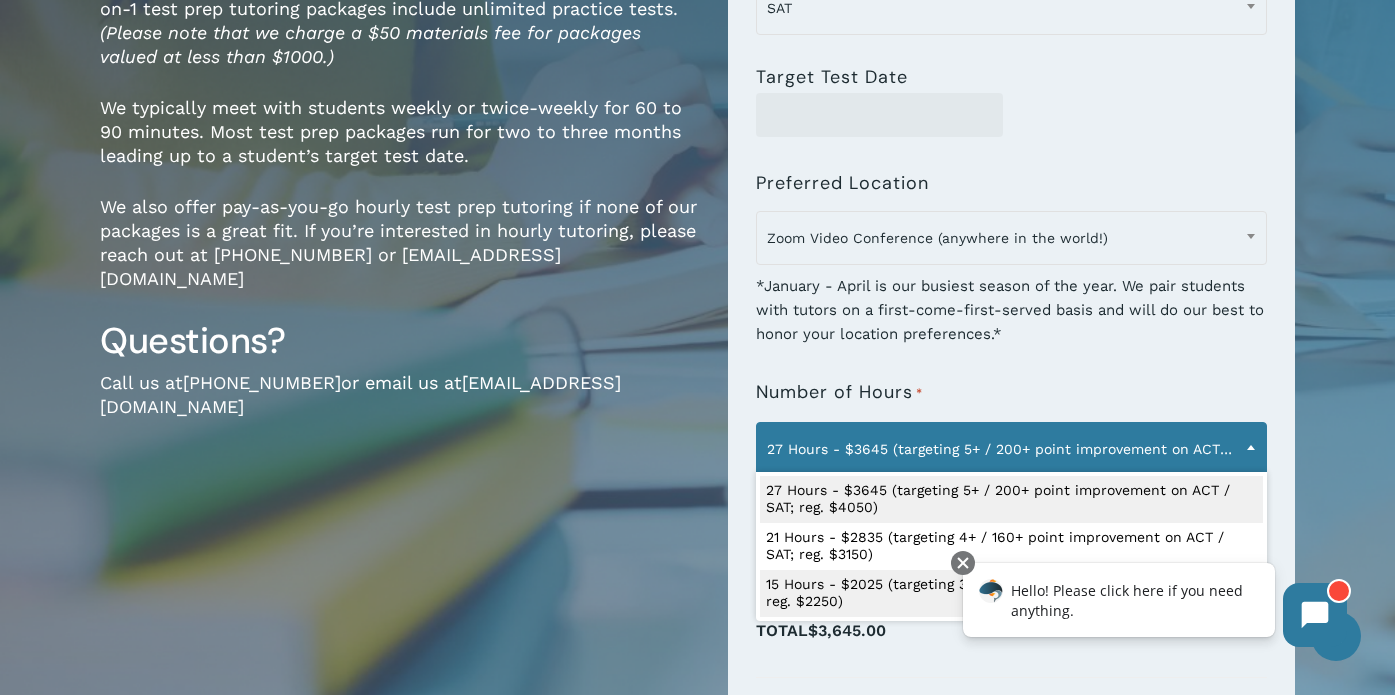 select on "**********" 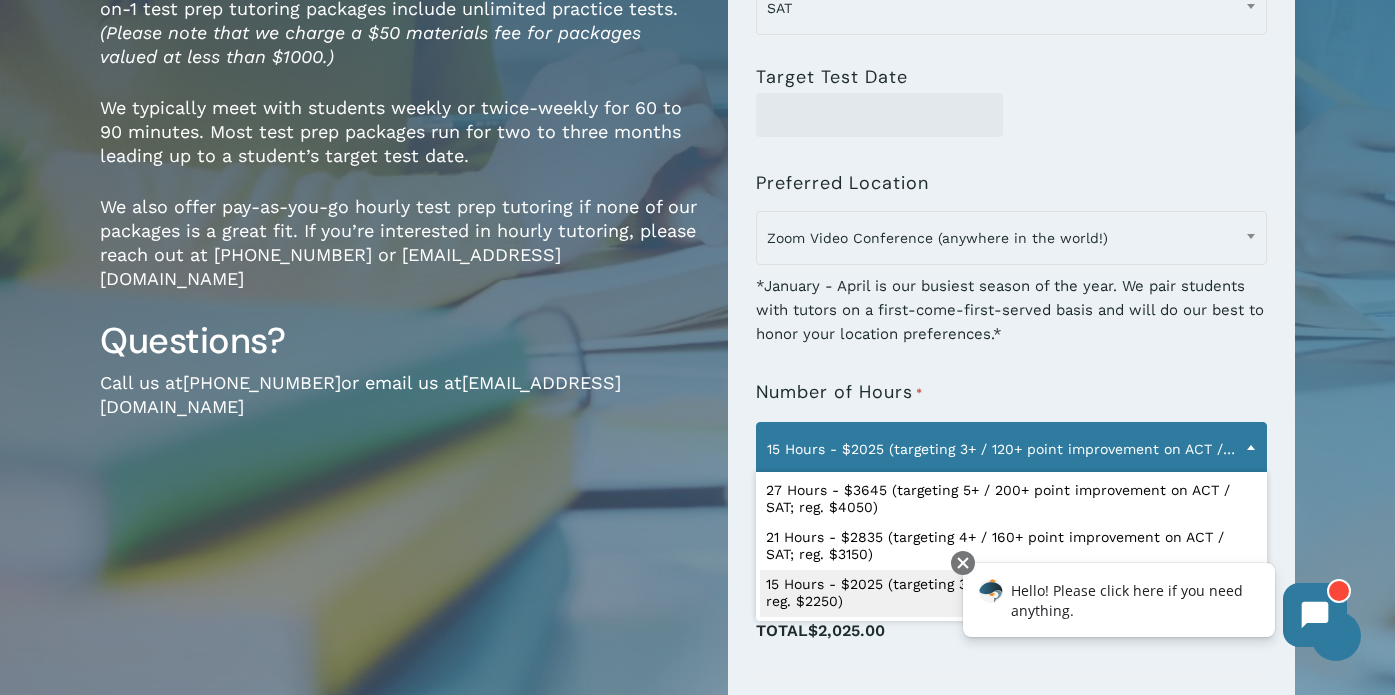 click at bounding box center (1251, 447) 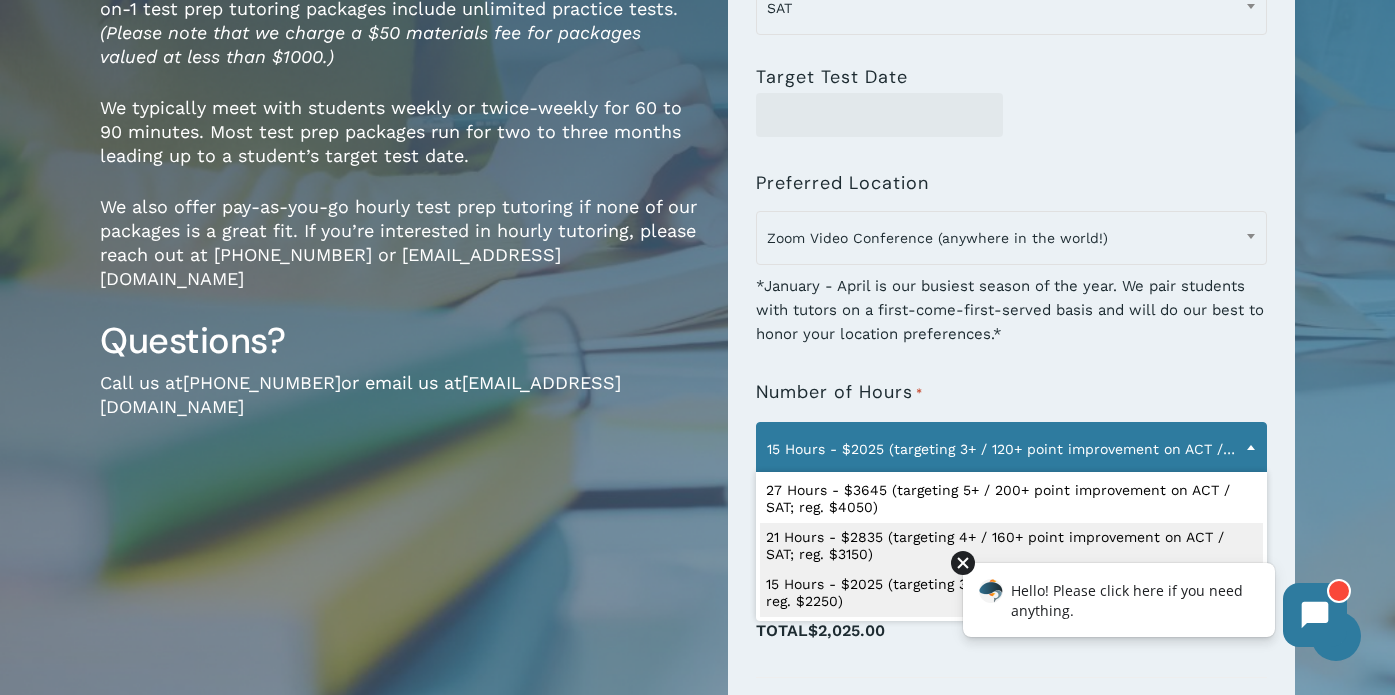 click at bounding box center (963, 563) 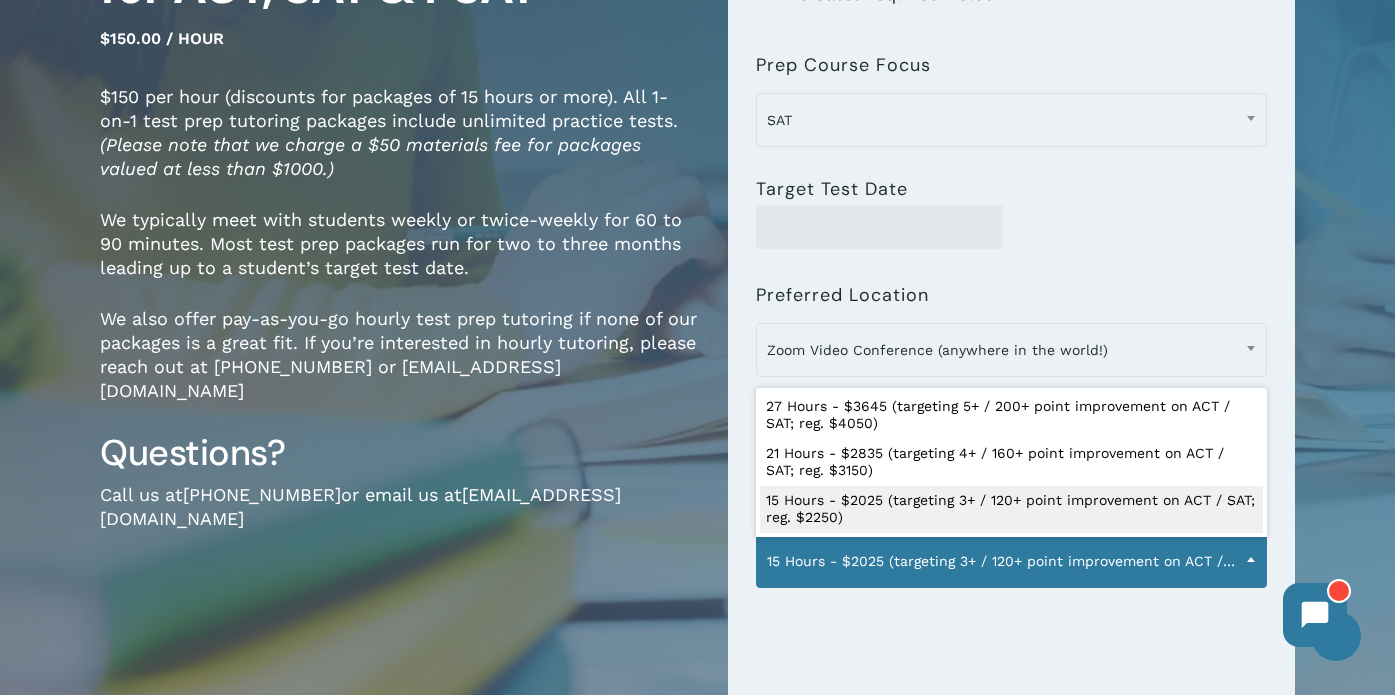 scroll, scrollTop: 294, scrollLeft: 0, axis: vertical 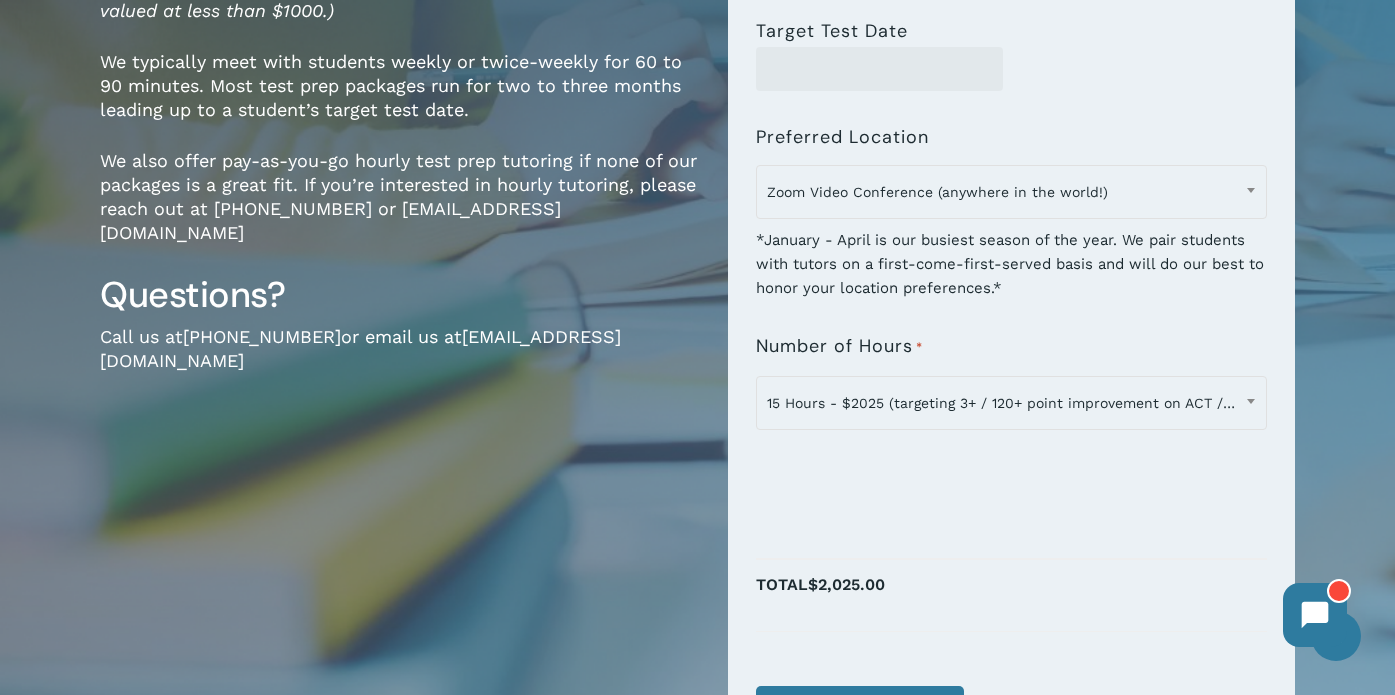 click at bounding box center [1011, 644] 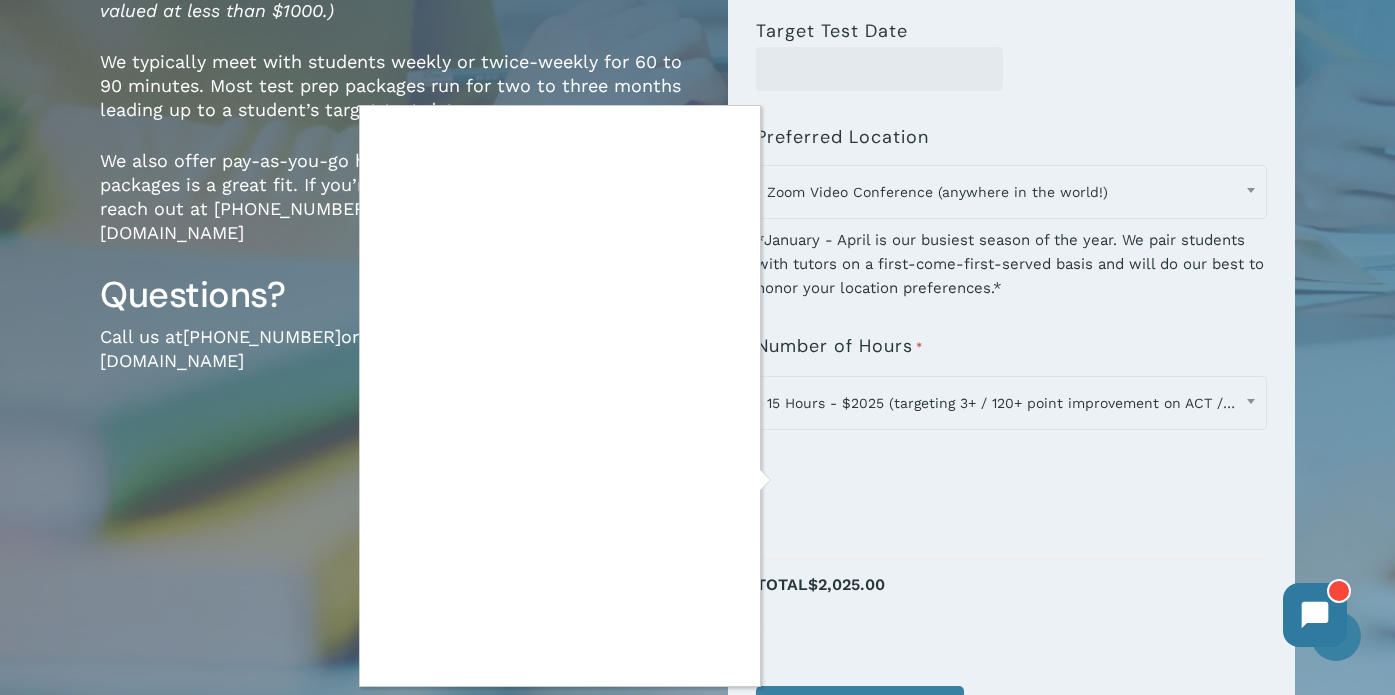 click at bounding box center [697, 347] 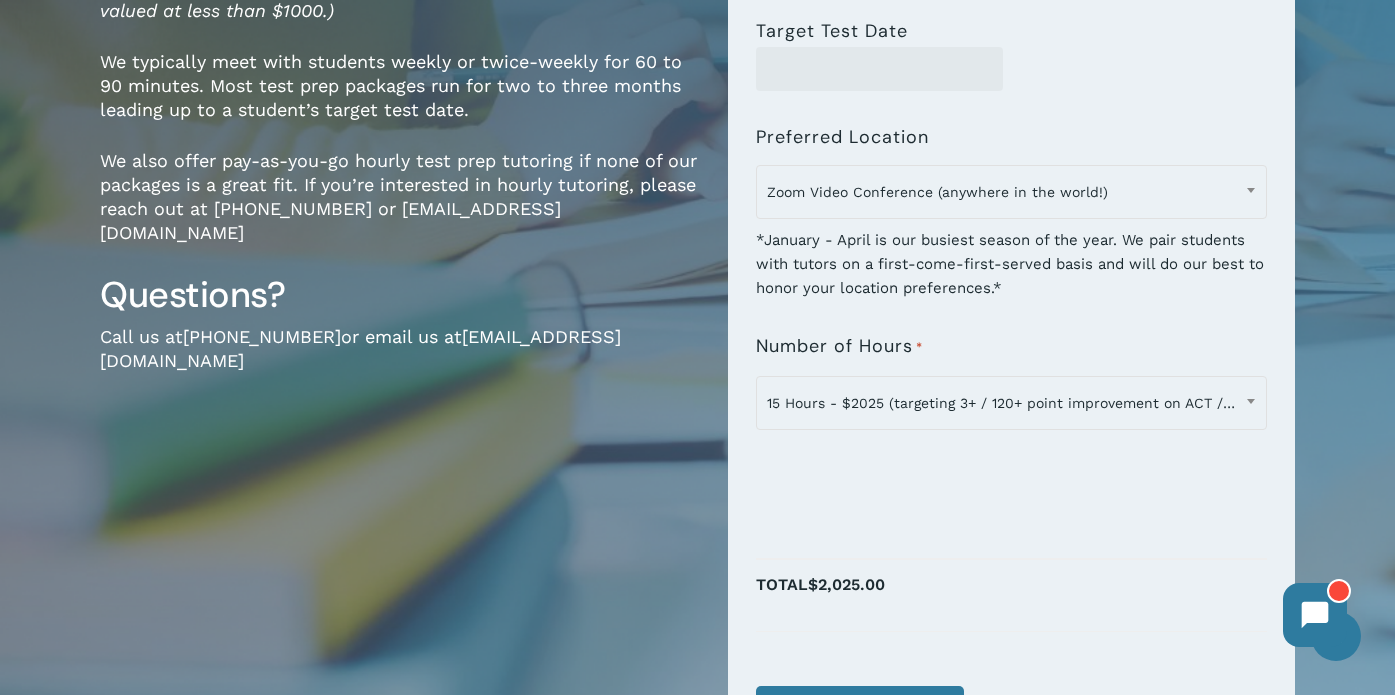 click at bounding box center (1251, 401) 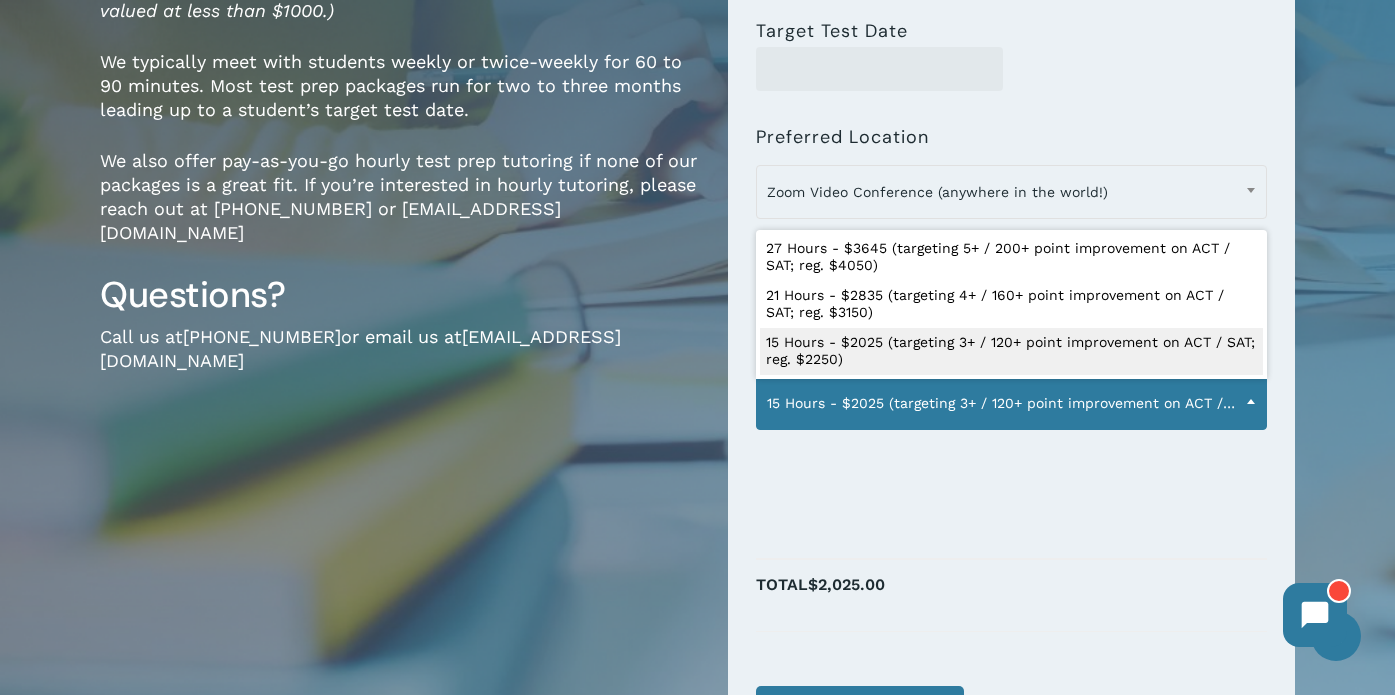 click at bounding box center (1011, 542) 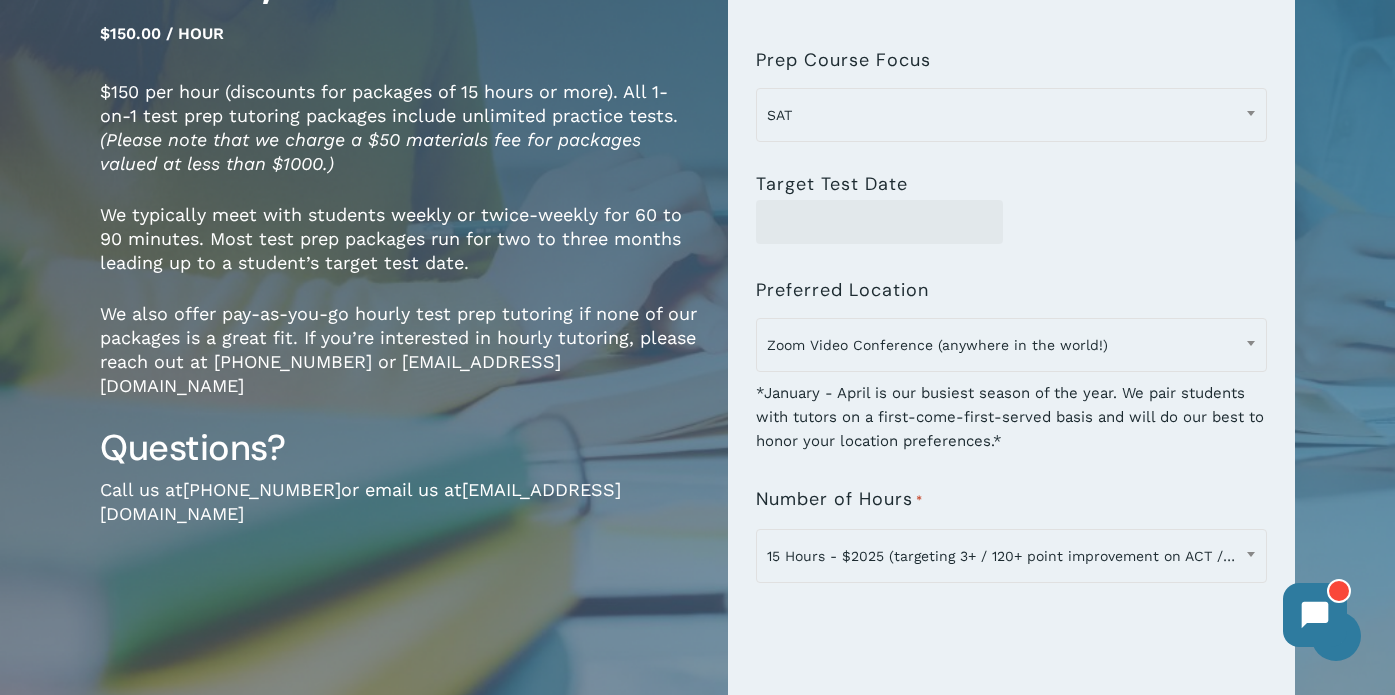 scroll, scrollTop: 297, scrollLeft: 0, axis: vertical 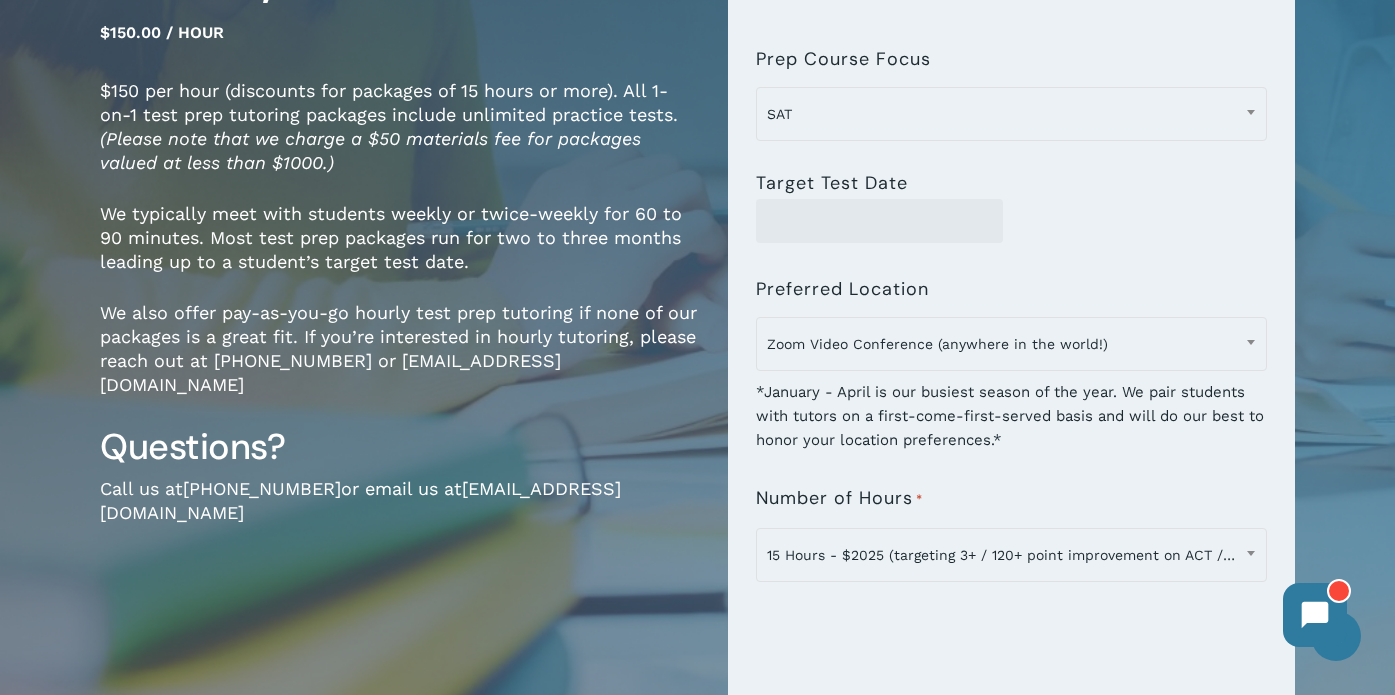 click on "Target Test Date" at bounding box center [1011, 198] 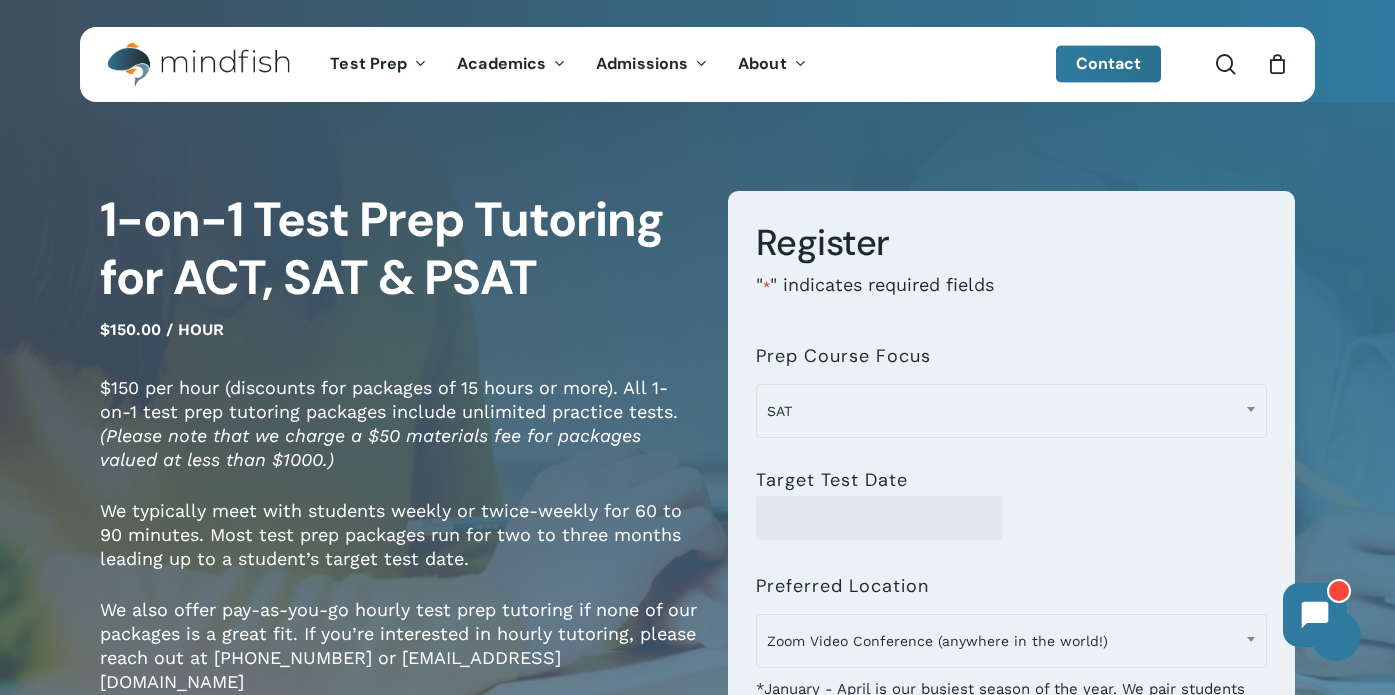 scroll, scrollTop: 0, scrollLeft: 0, axis: both 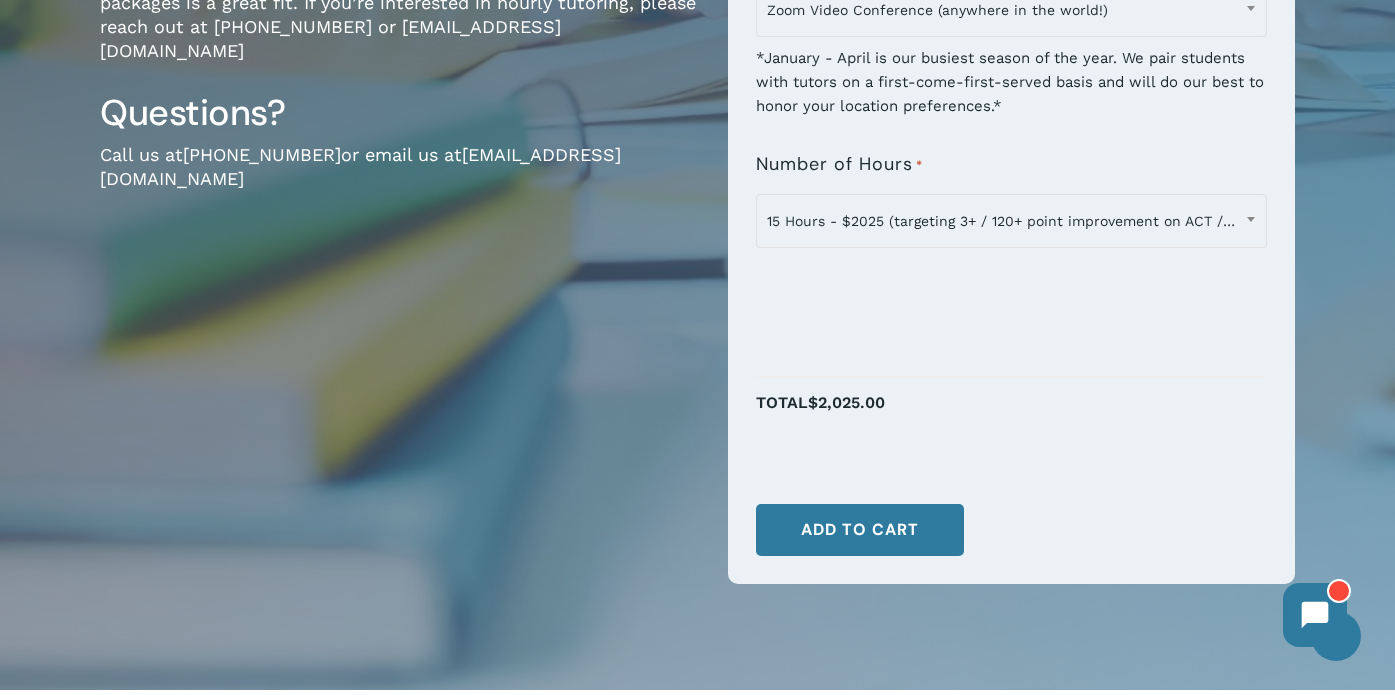 drag, startPoint x: 1229, startPoint y: 476, endPoint x: 1224, endPoint y: 491, distance: 15.811388 